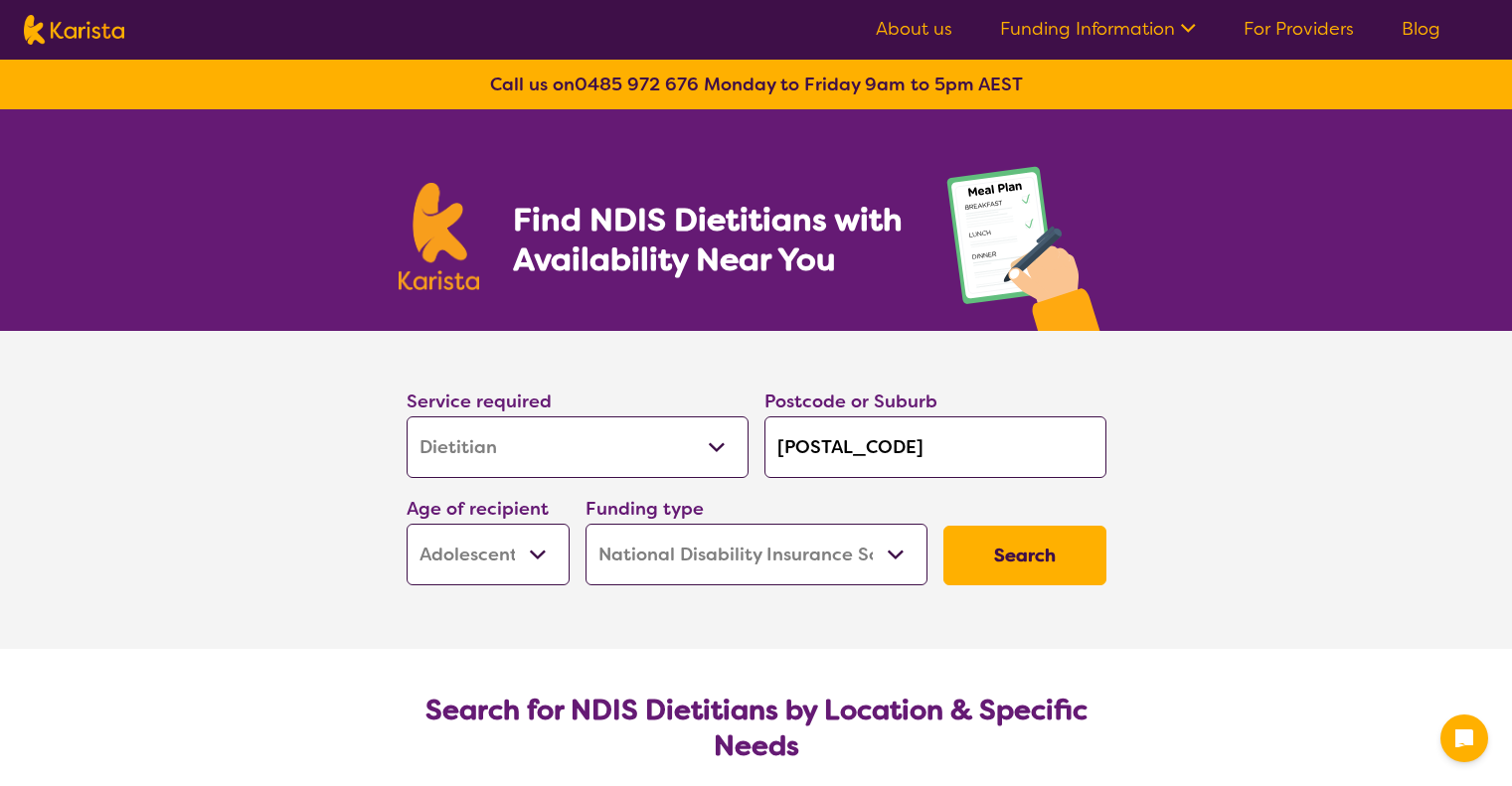 select on "Dietitian" 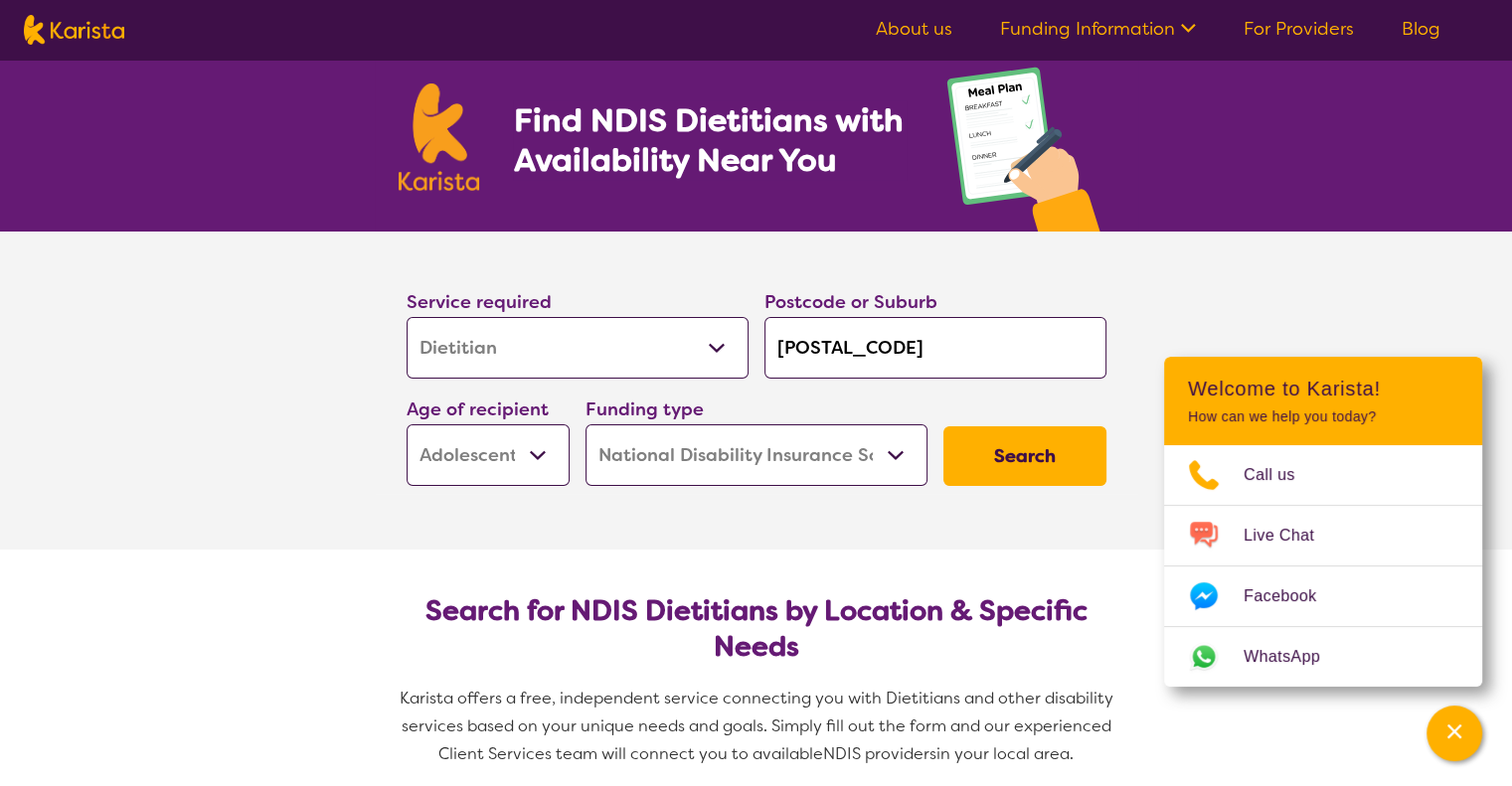 type on "[NUMBER]" 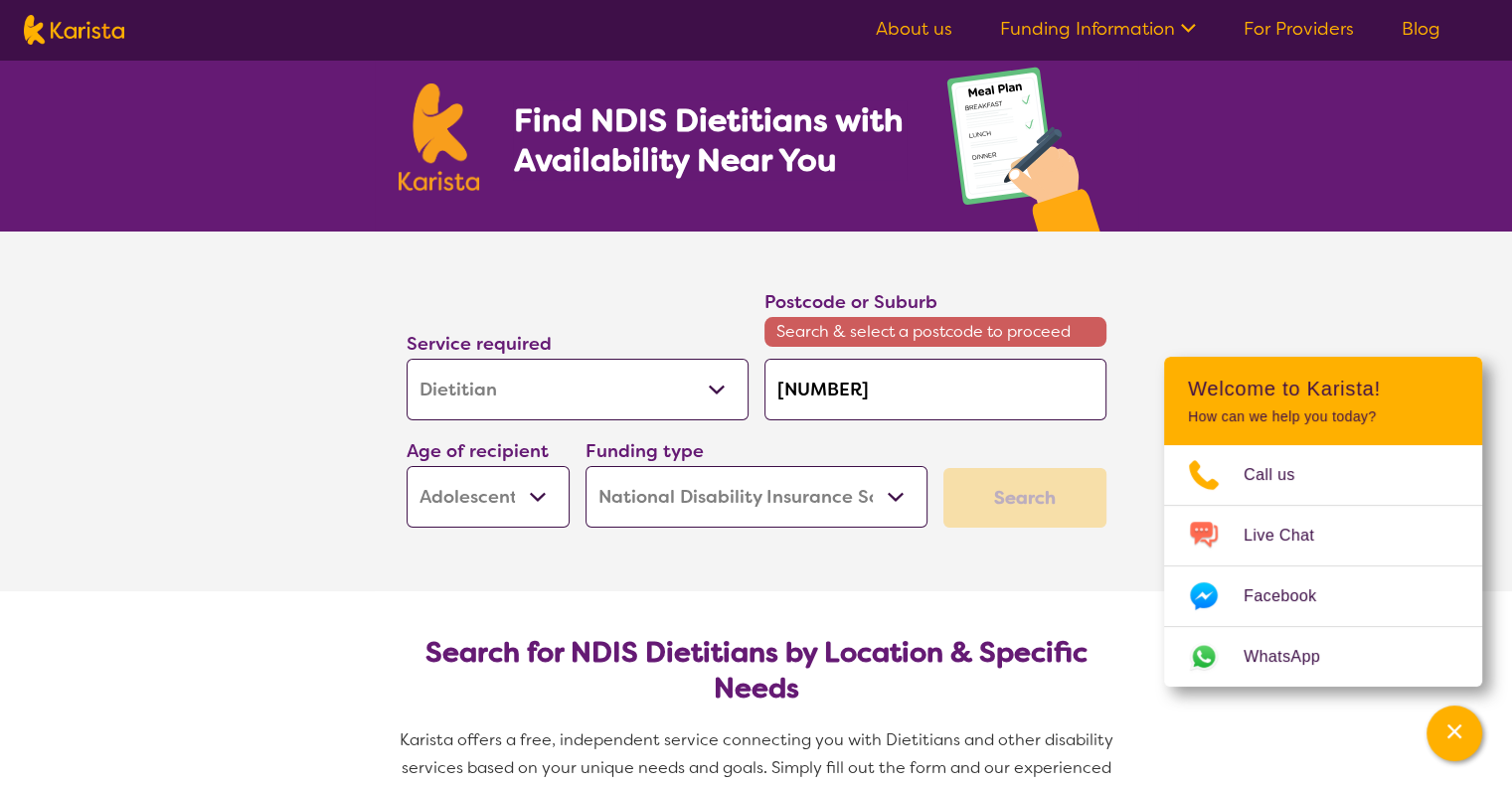 type on "[NUMBER]" 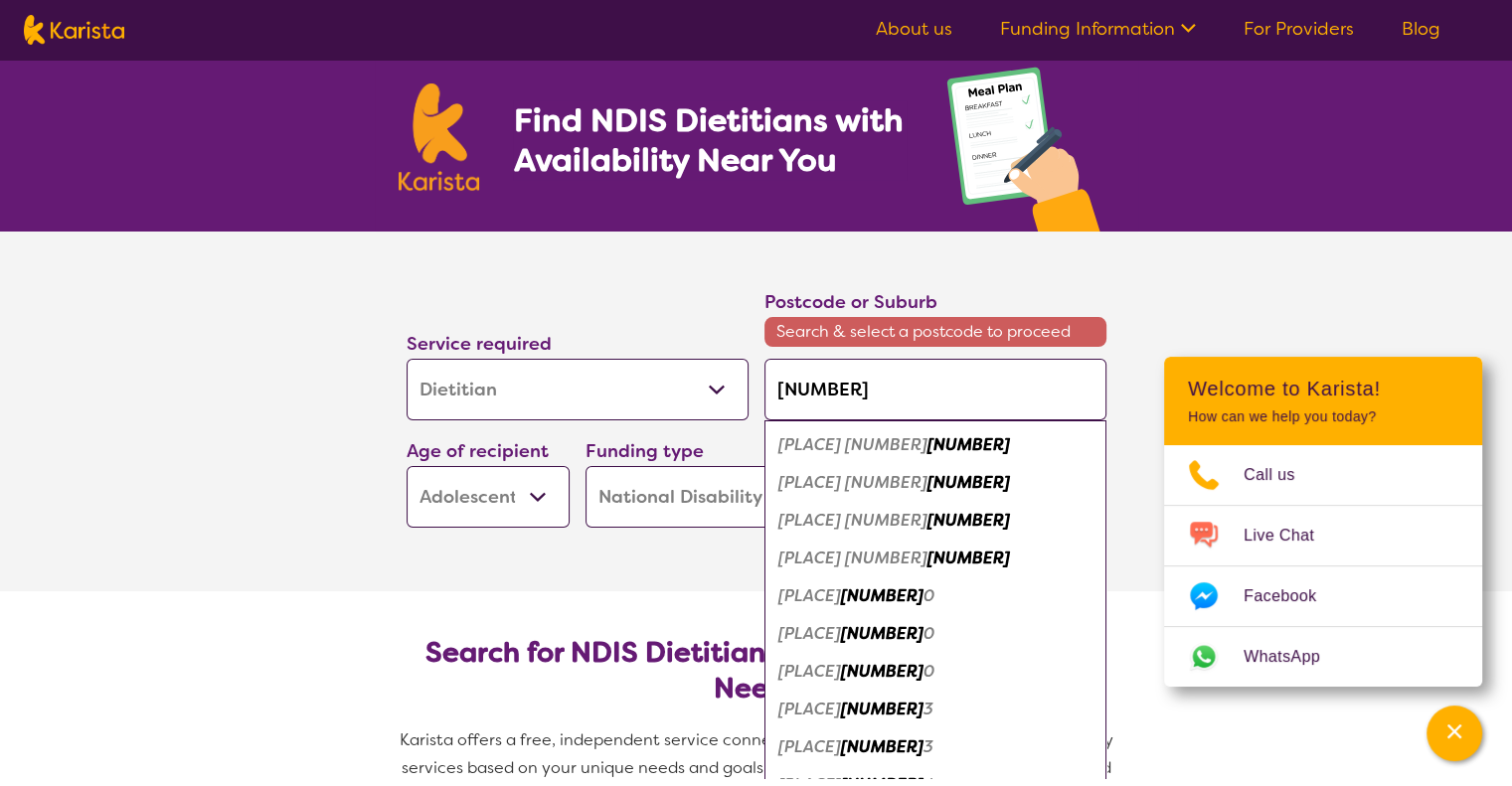 type on "3" 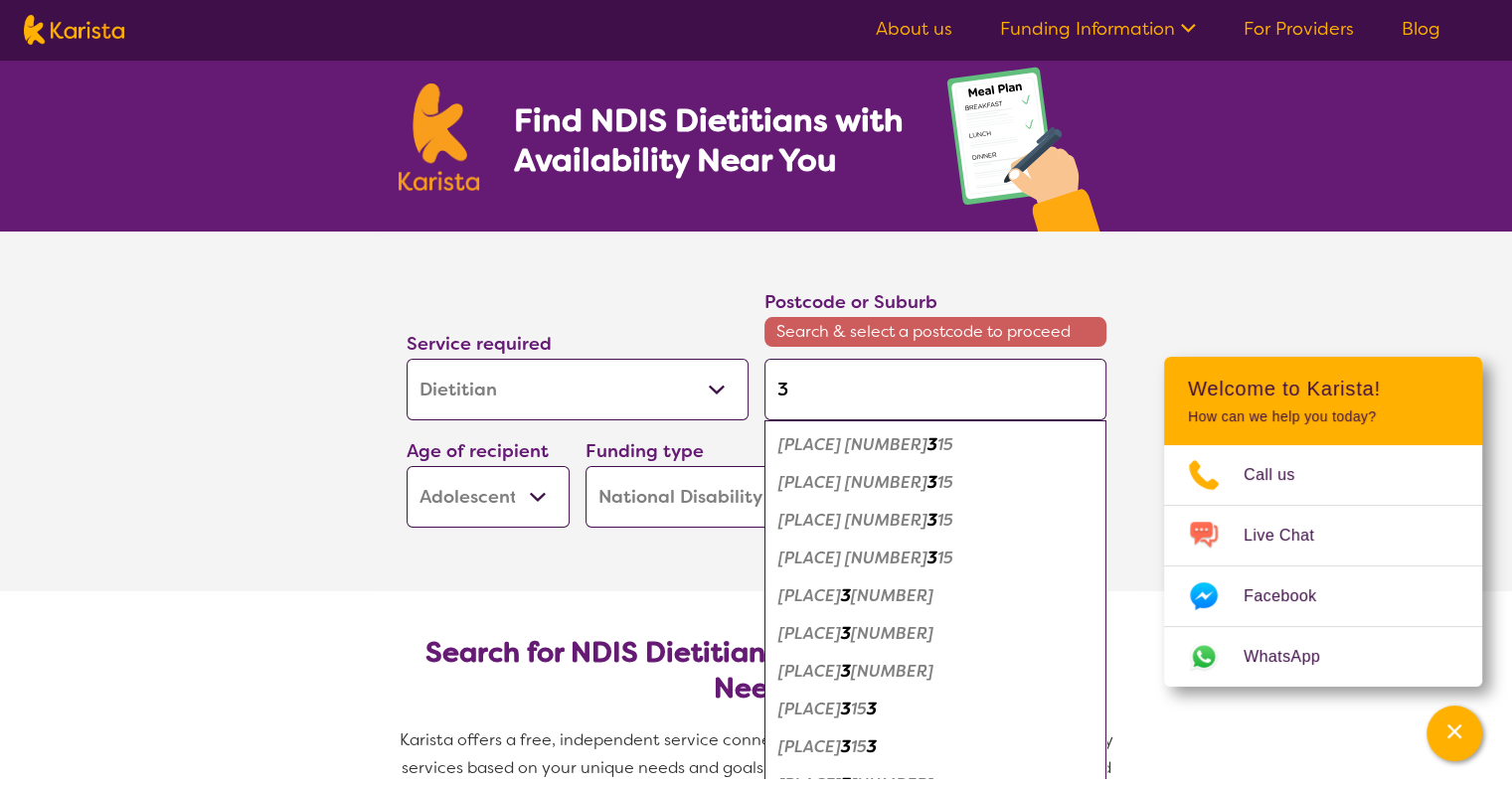 type 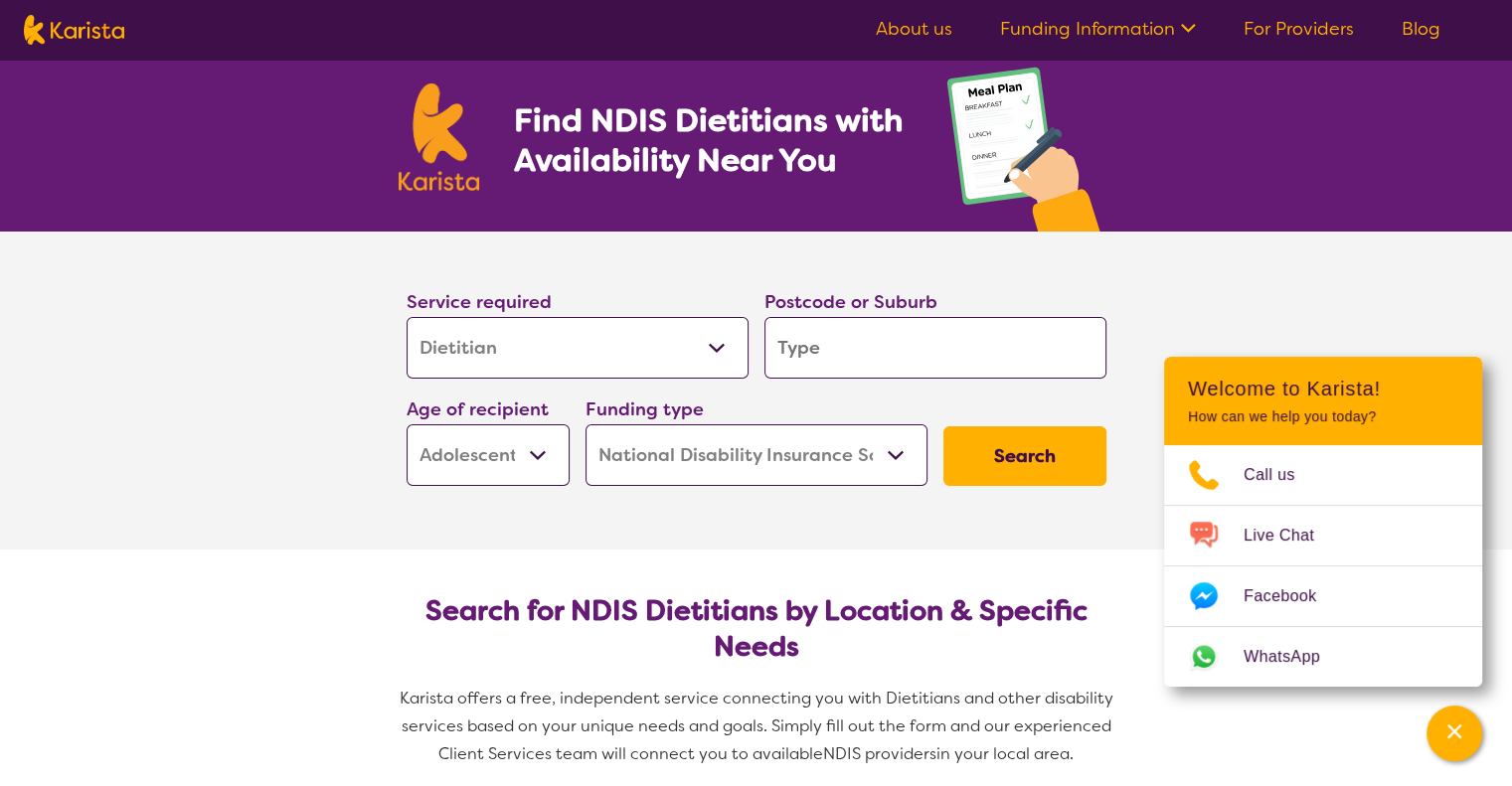type on "3" 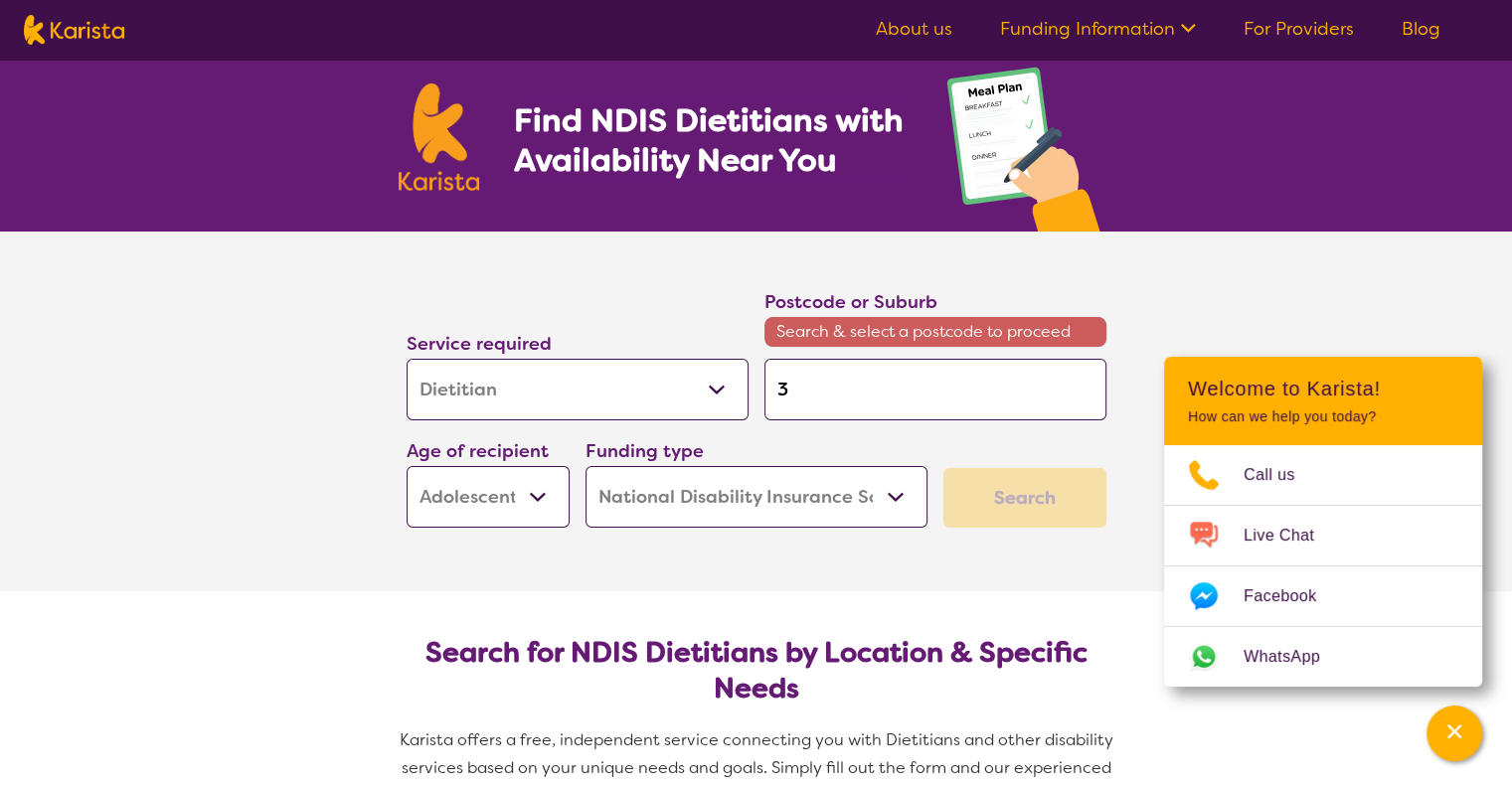 type on "[NUMBER]" 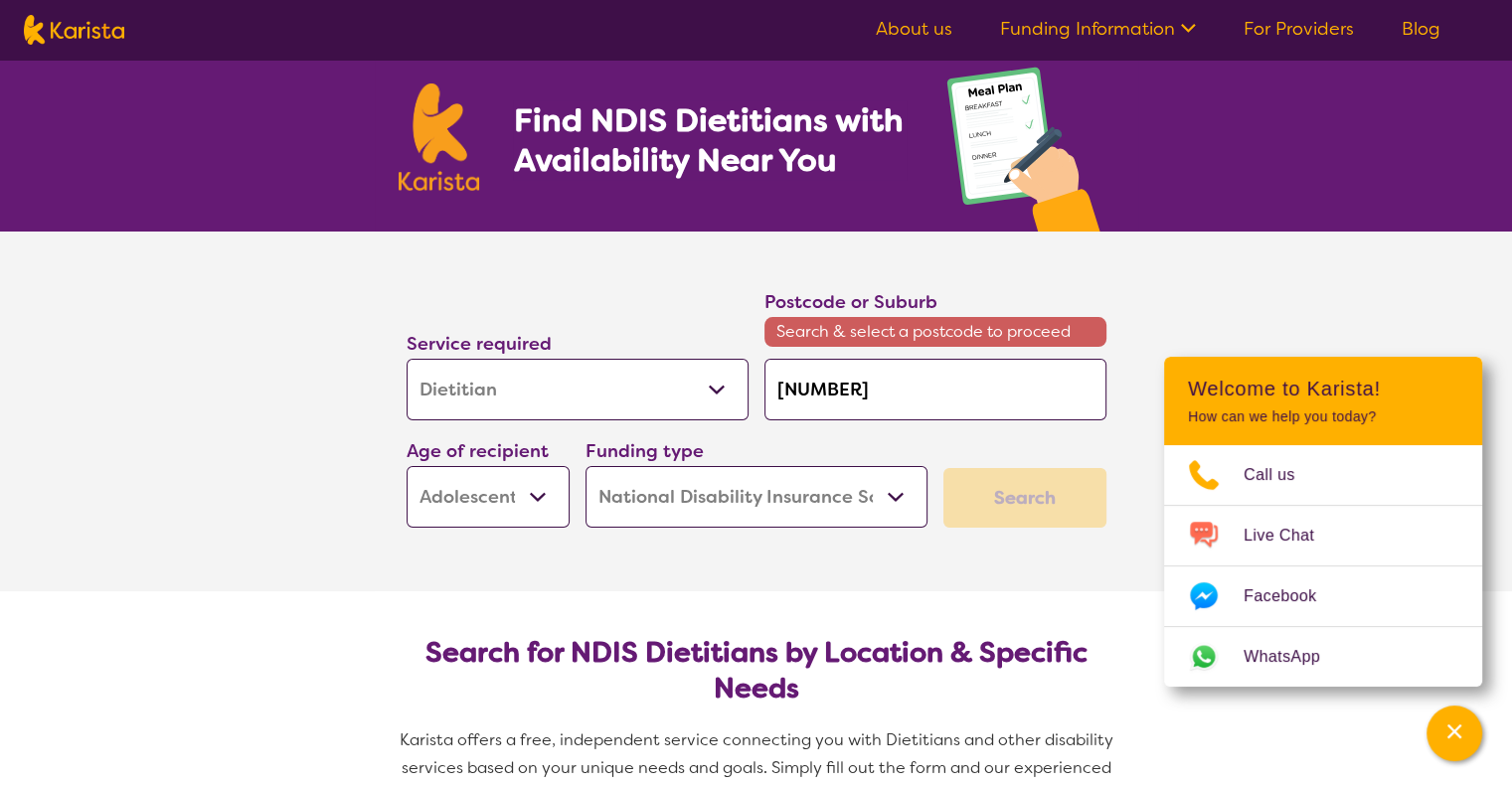 type on "[POSTAL_CODE]" 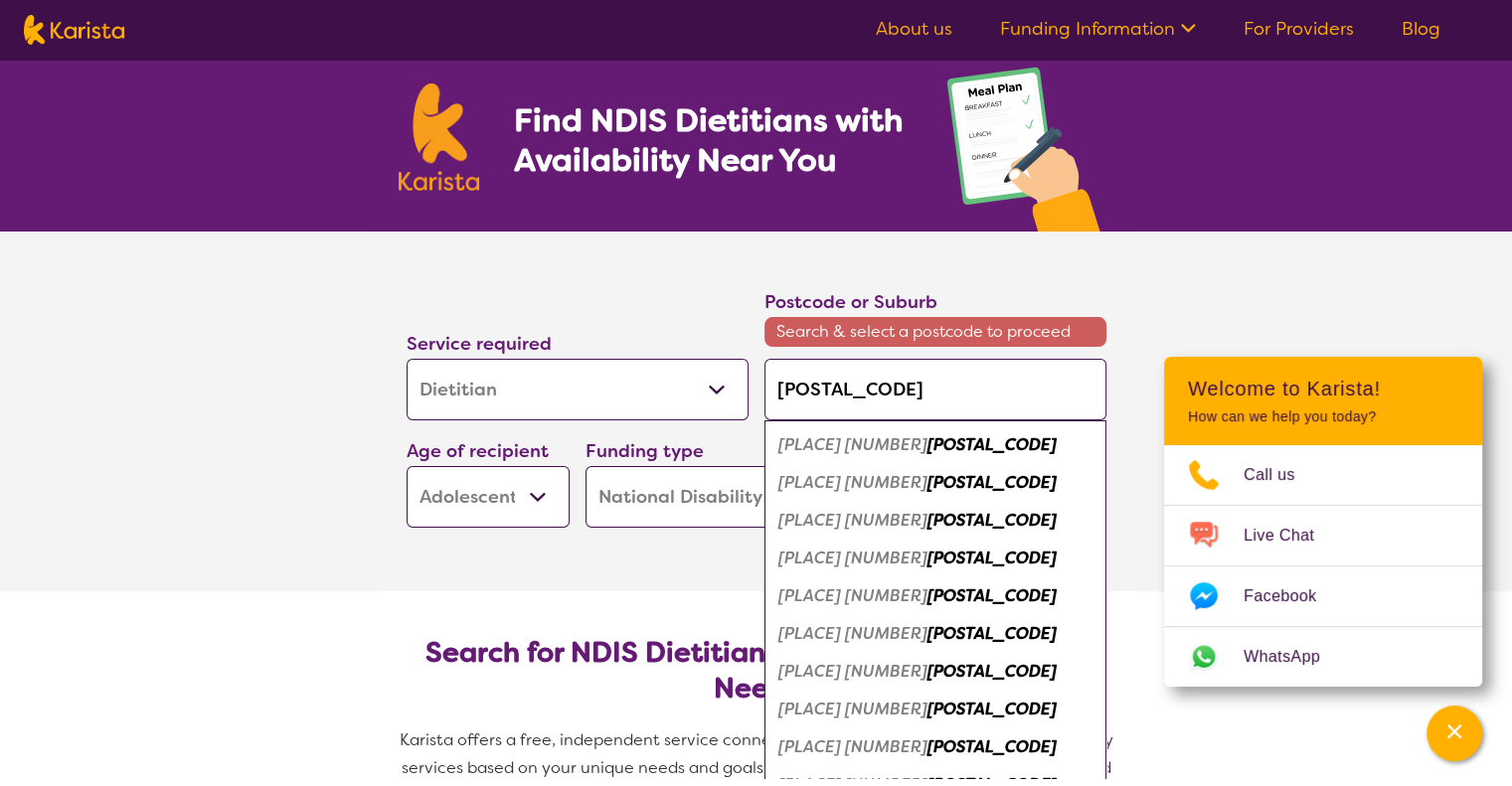 type on "[POSTAL_CODE]" 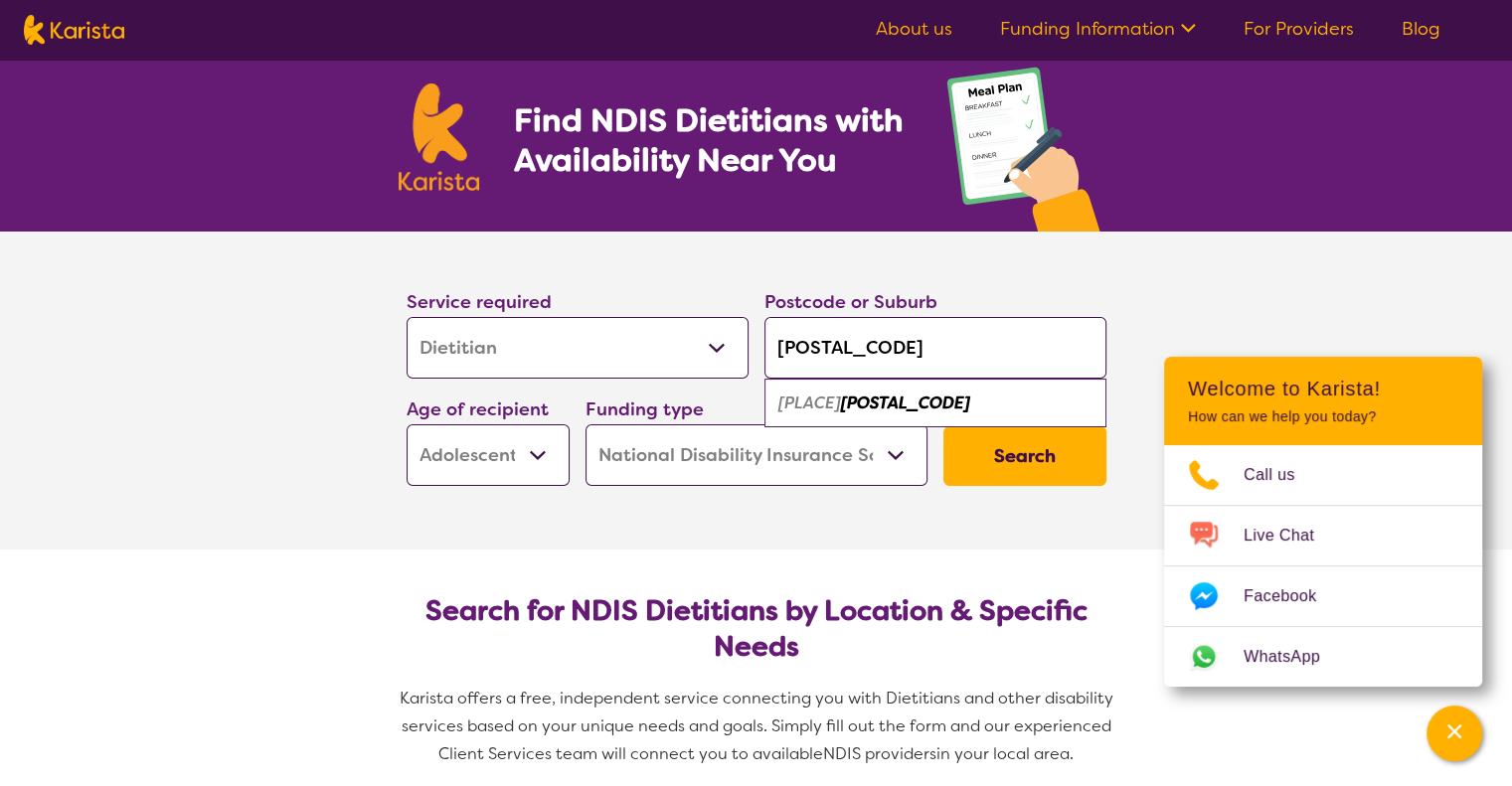 type on "[POSTAL_CODE]" 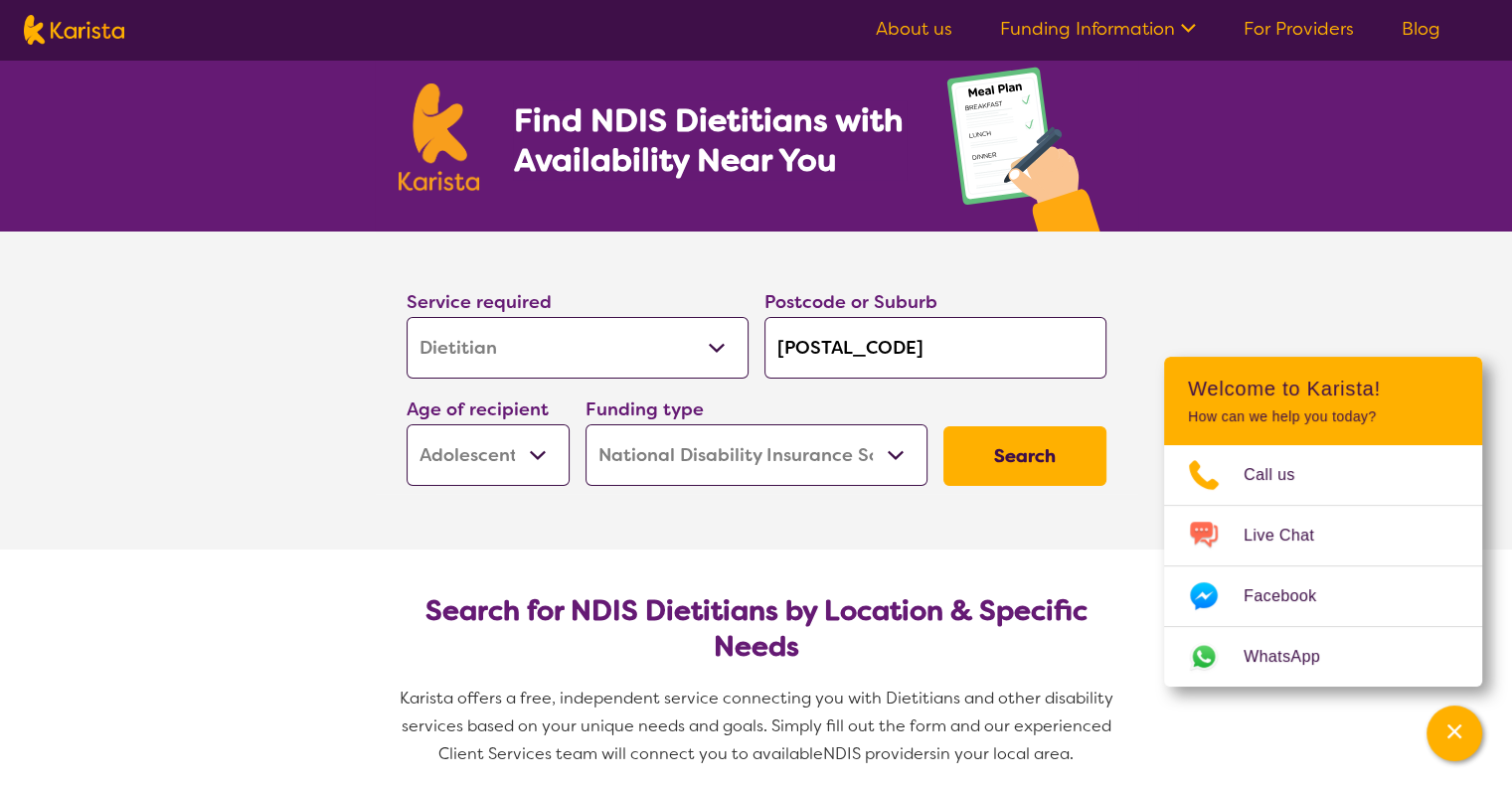 click on "Early Childhood - 0 to 9 Child - 10 to 11 Adolescent - 12 to 17 Adult - 18 to 64 Aged - 65+" at bounding box center [488, 455] 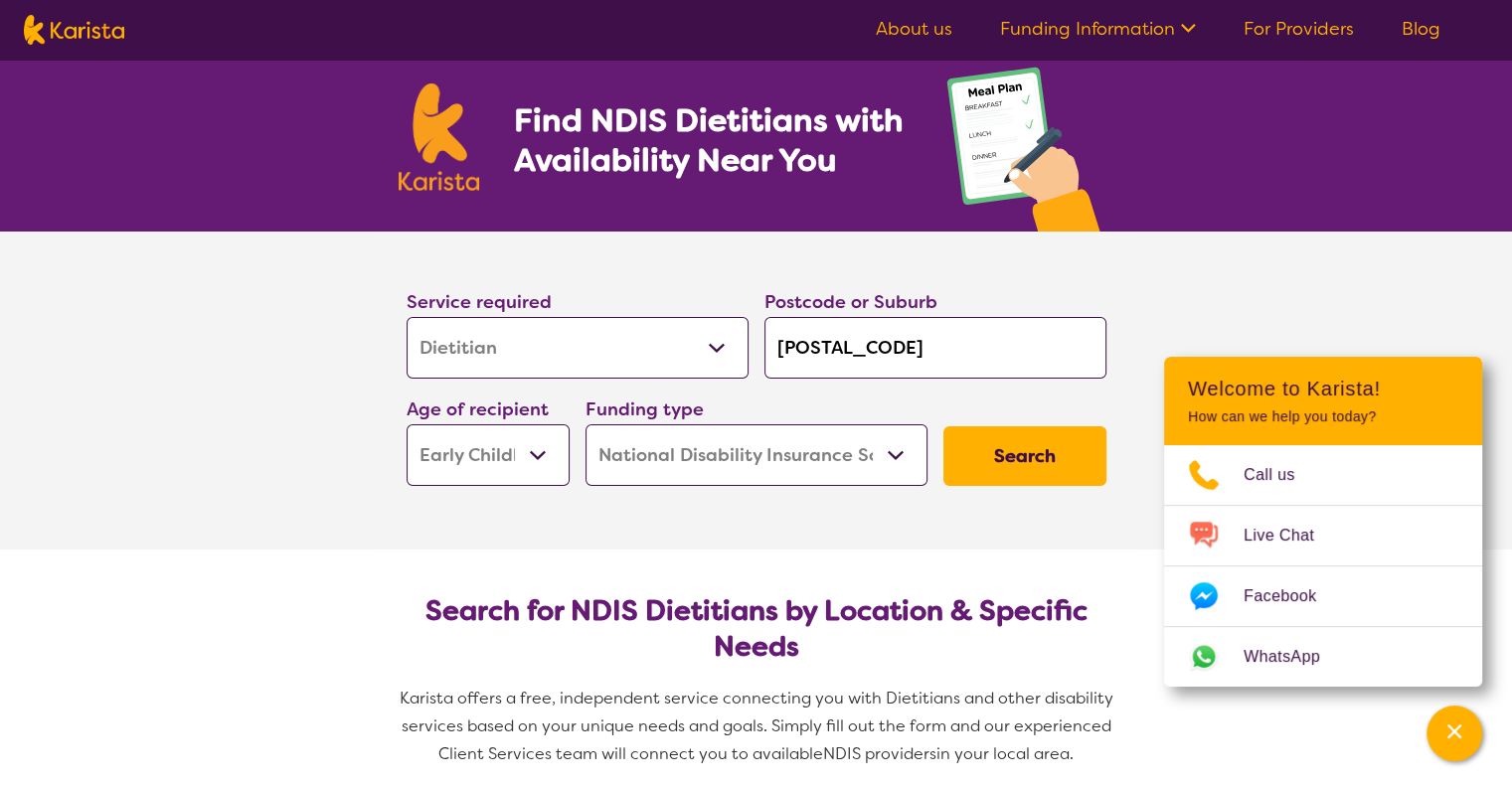 click on "Early Childhood - 0 to 9 Child - 10 to 11 Adolescent - 12 to 17 Adult - 18 to 64 Aged - 65+" at bounding box center (488, 455) 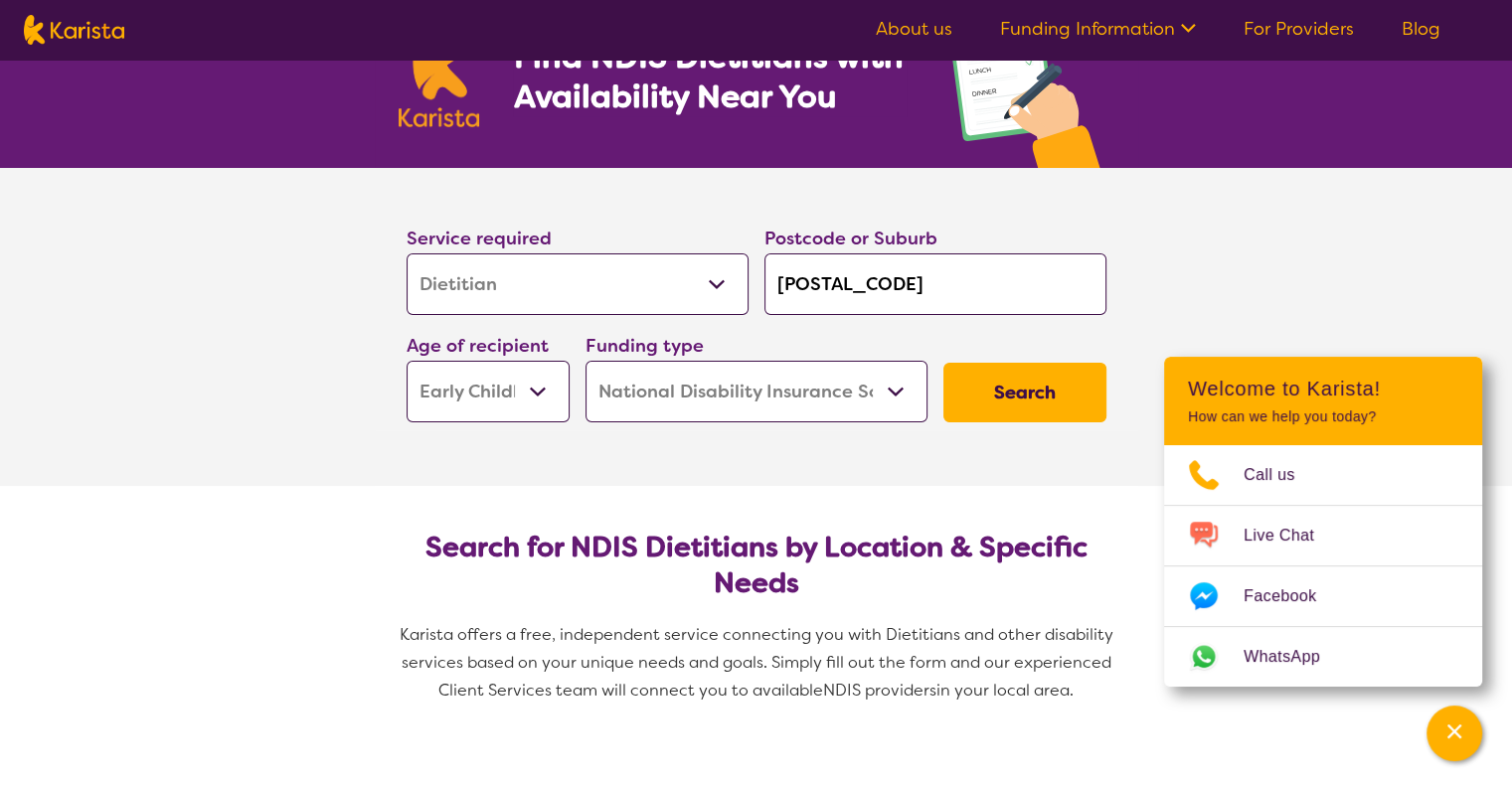 scroll, scrollTop: 199, scrollLeft: 0, axis: vertical 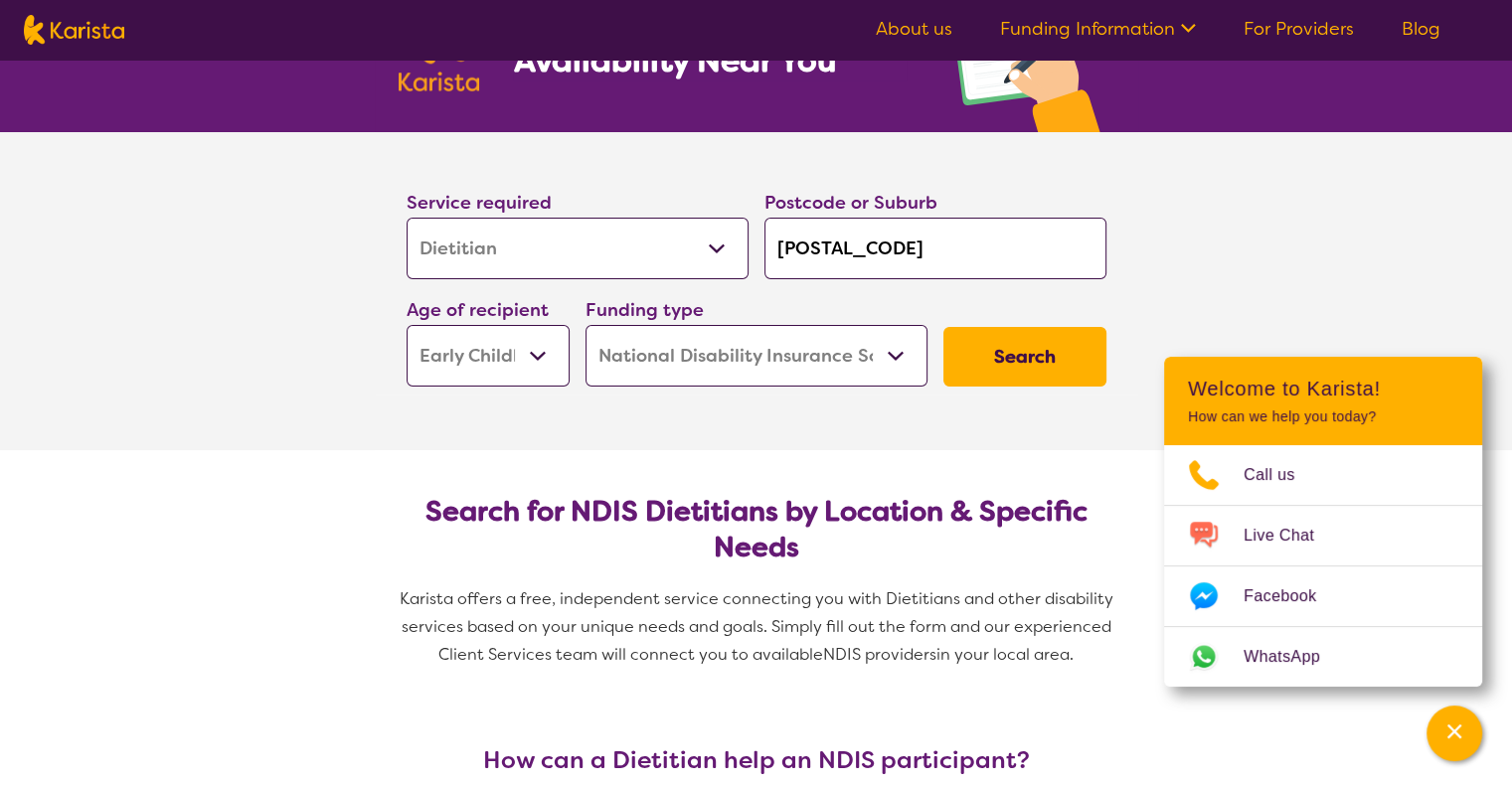 click on "Search" at bounding box center (1025, 357) 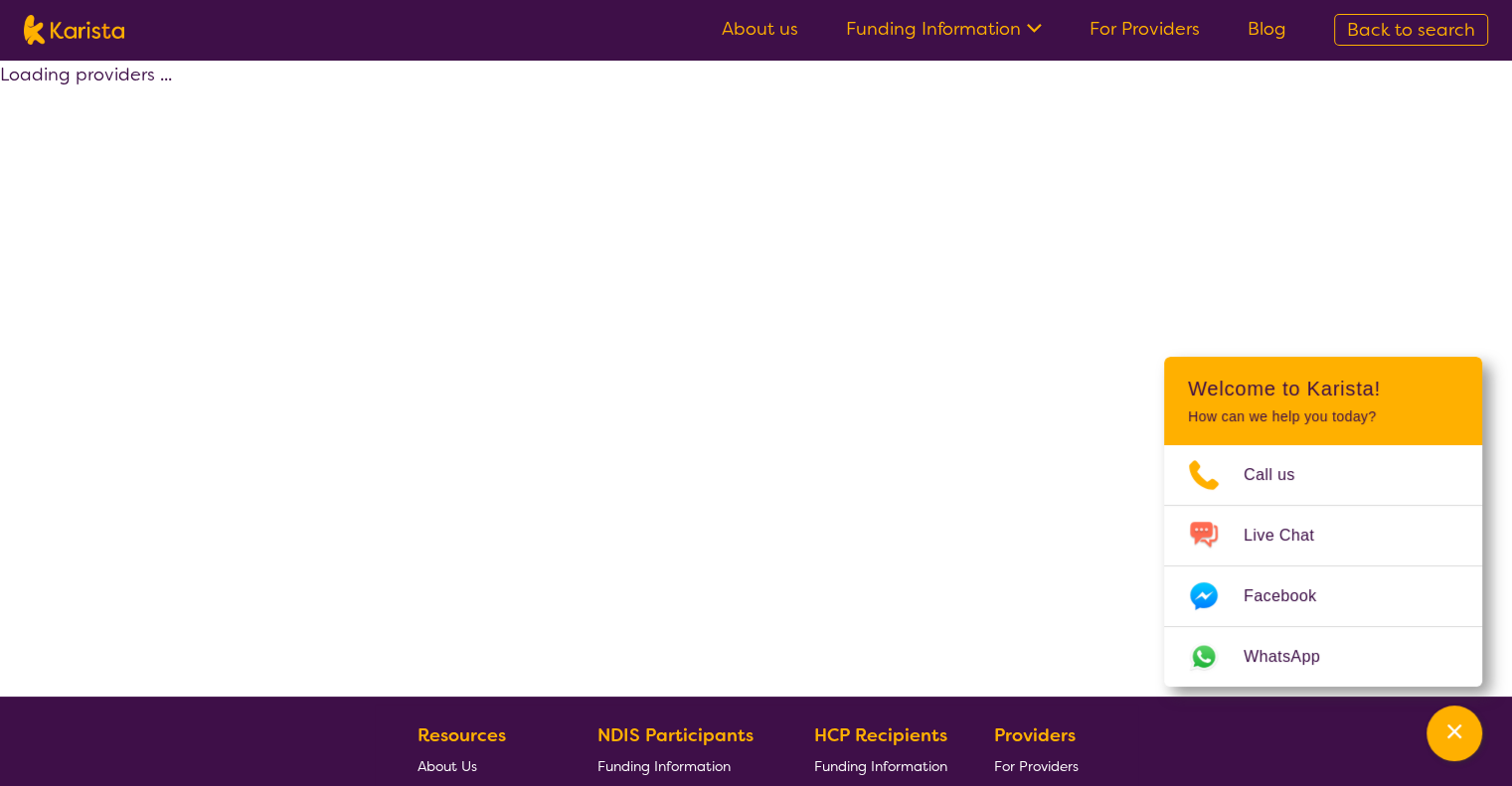 select on "by_score" 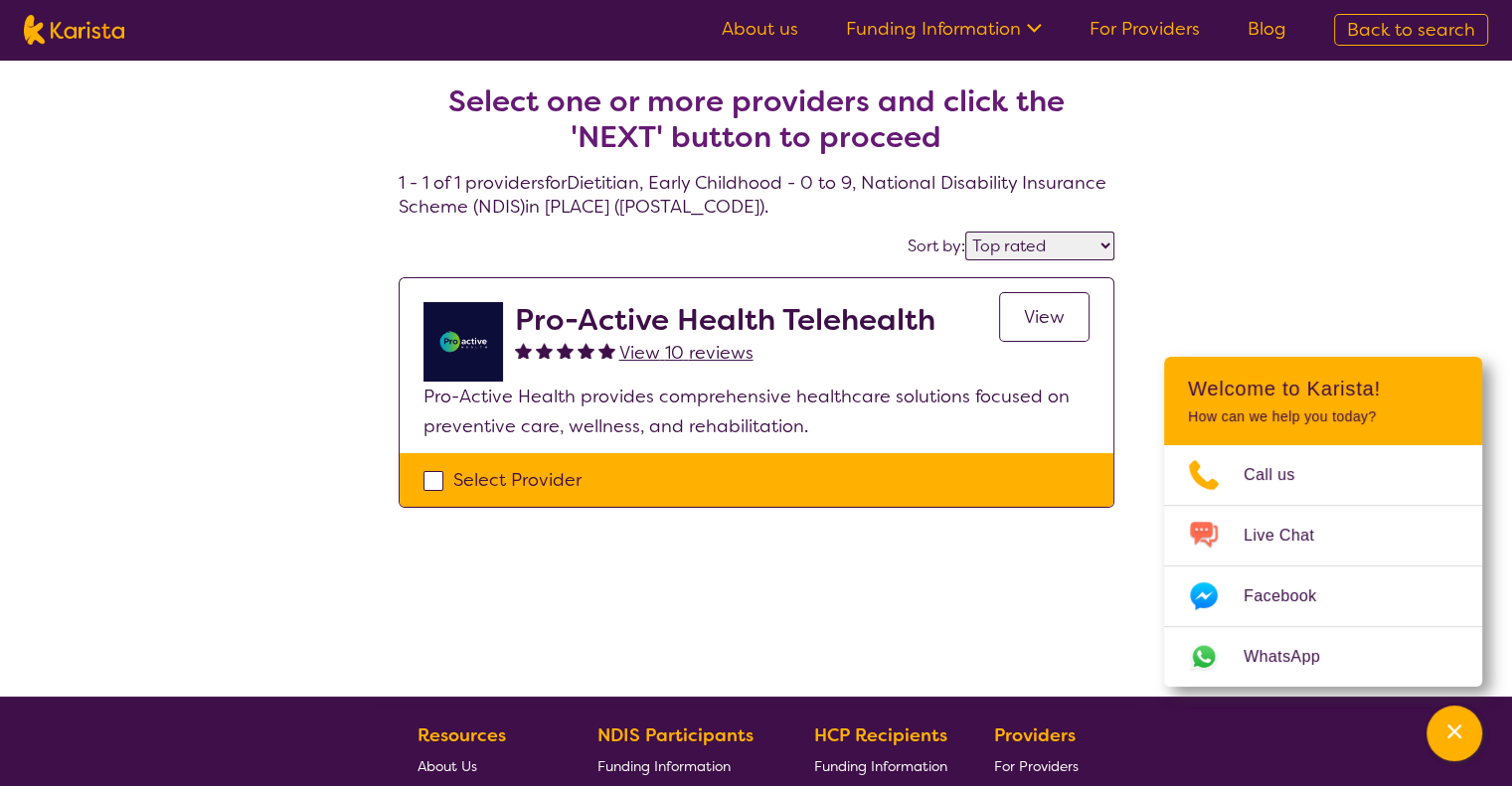 click on "View" at bounding box center [1044, 317] 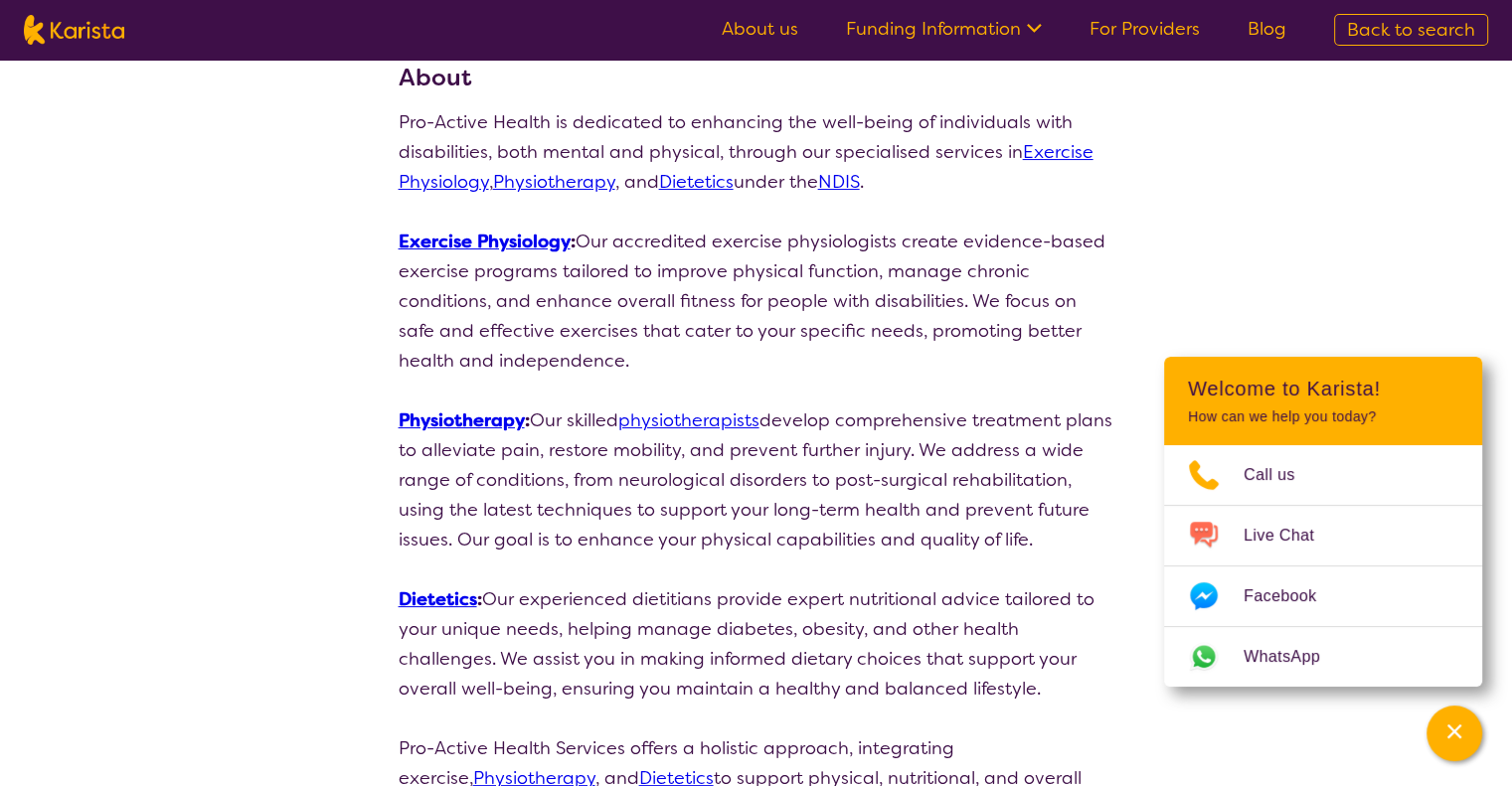 scroll, scrollTop: 0, scrollLeft: 0, axis: both 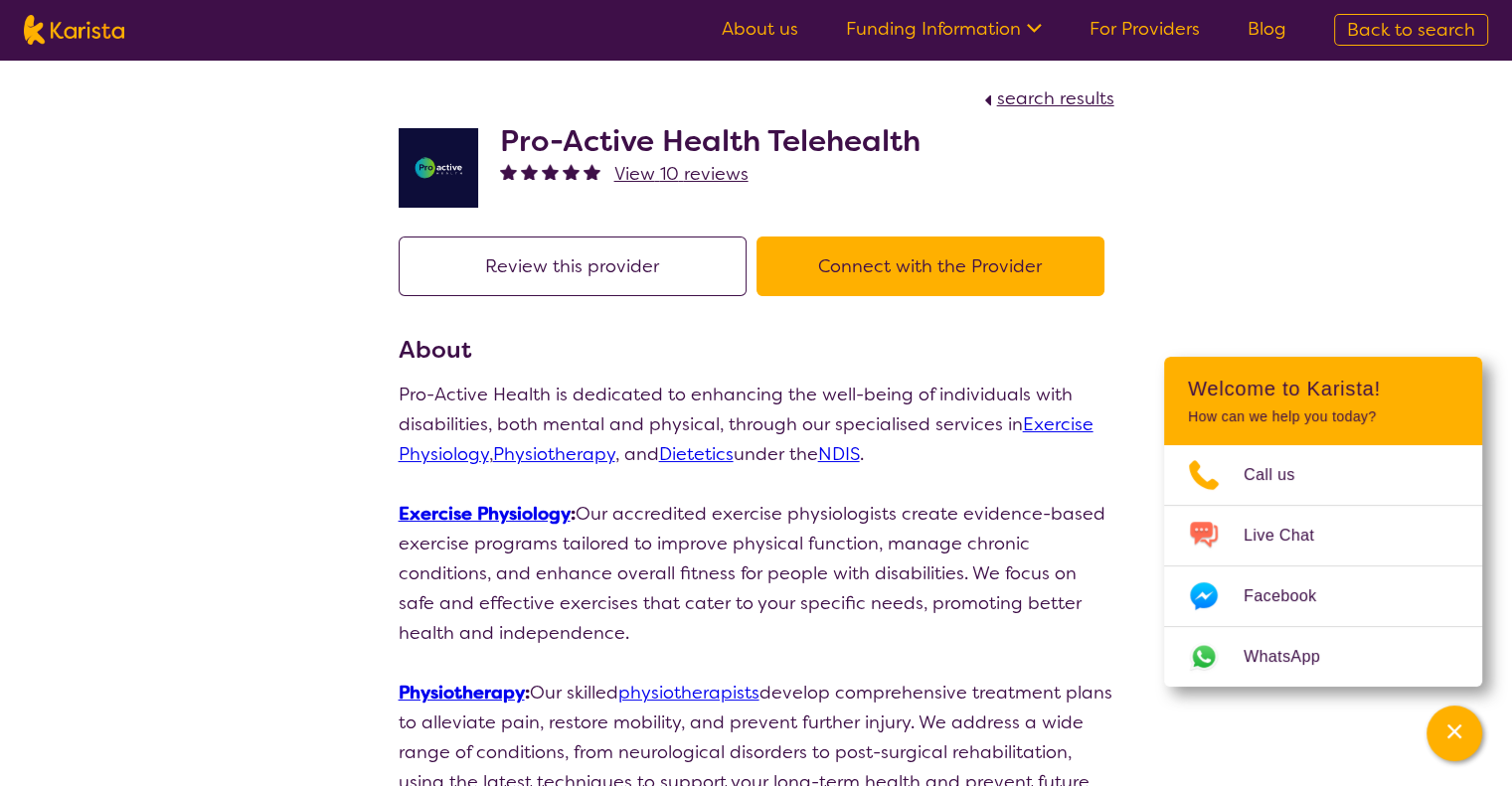 select on "by_score" 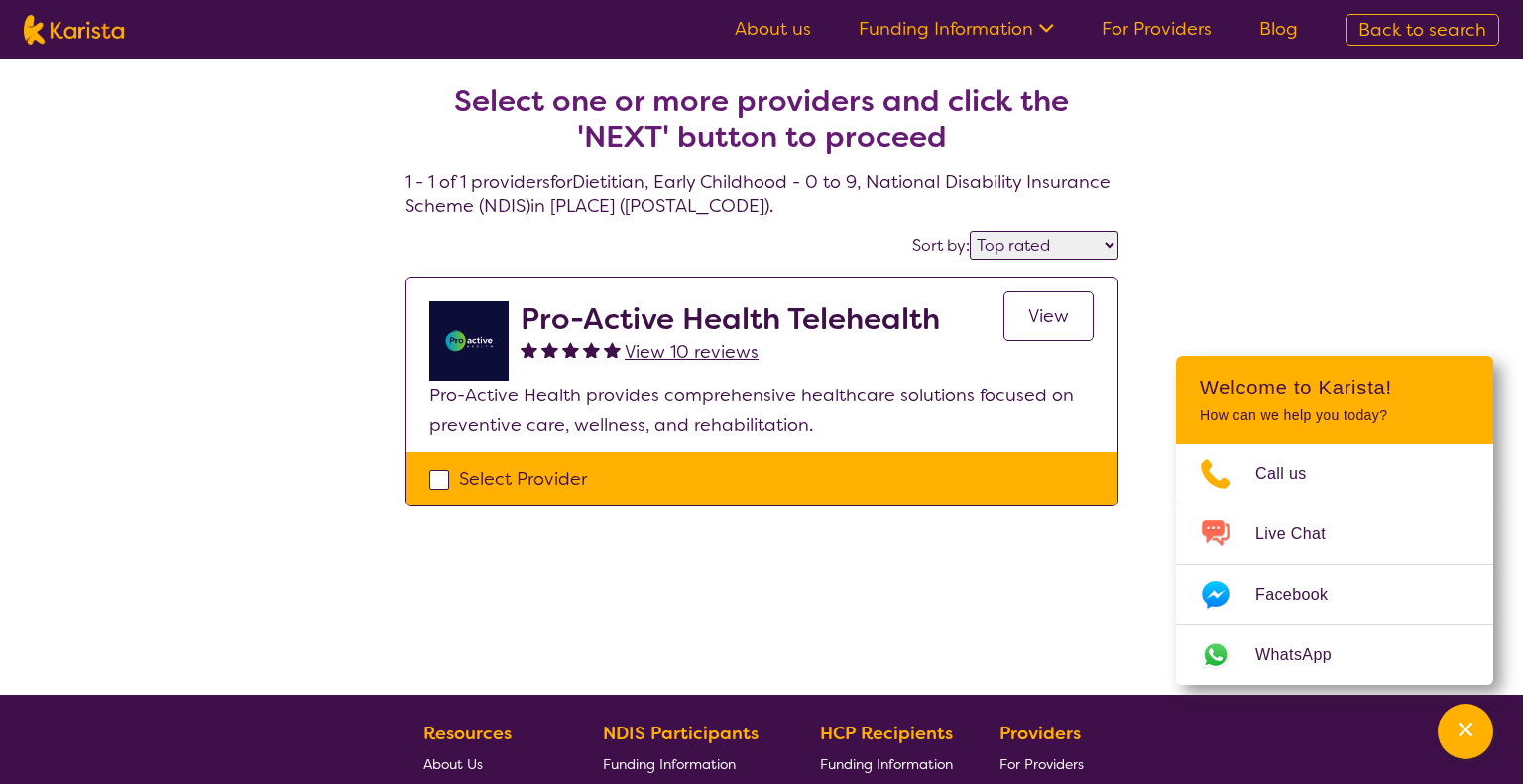 select on "Dietitian" 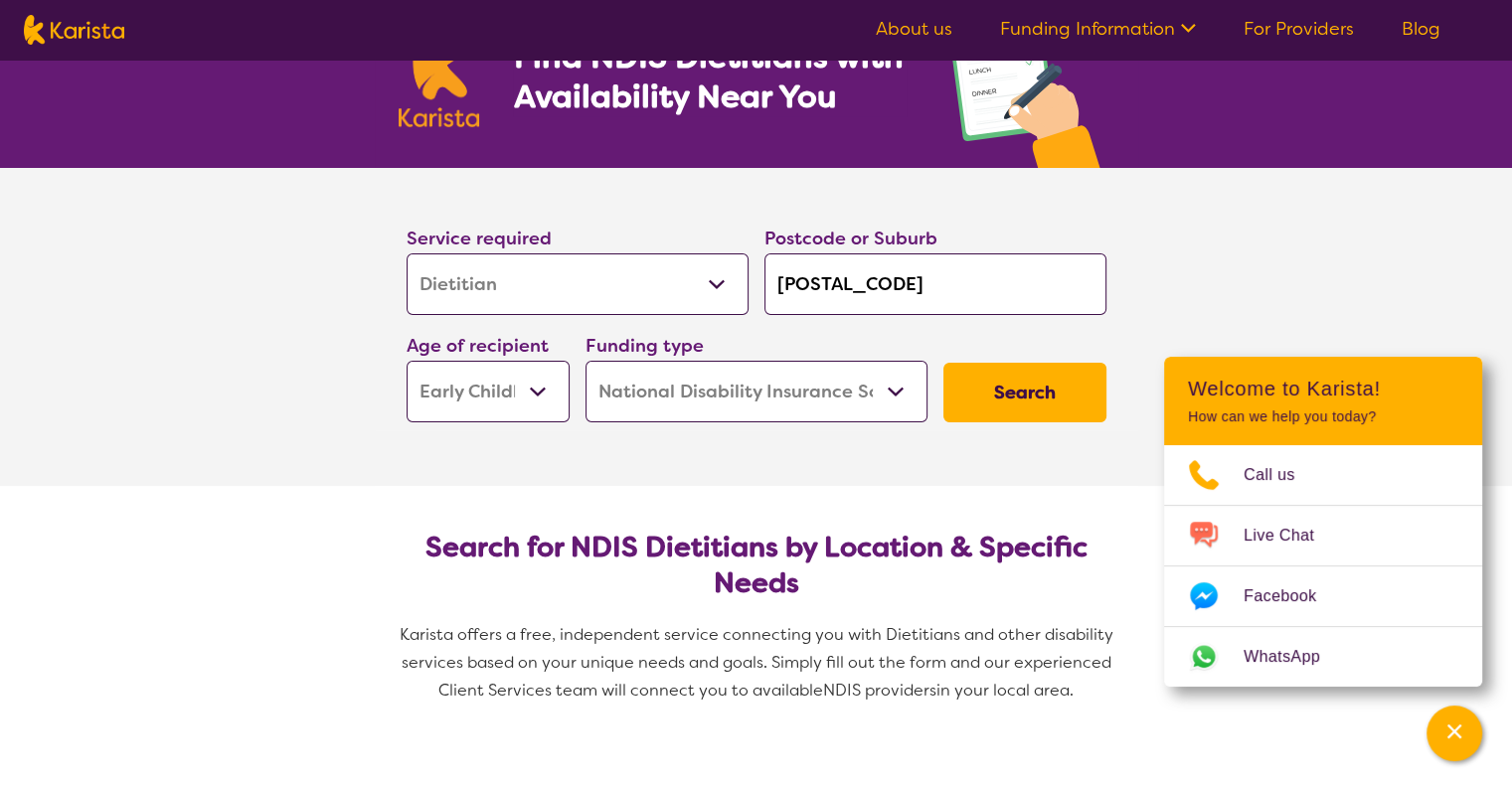 scroll, scrollTop: 199, scrollLeft: 0, axis: vertical 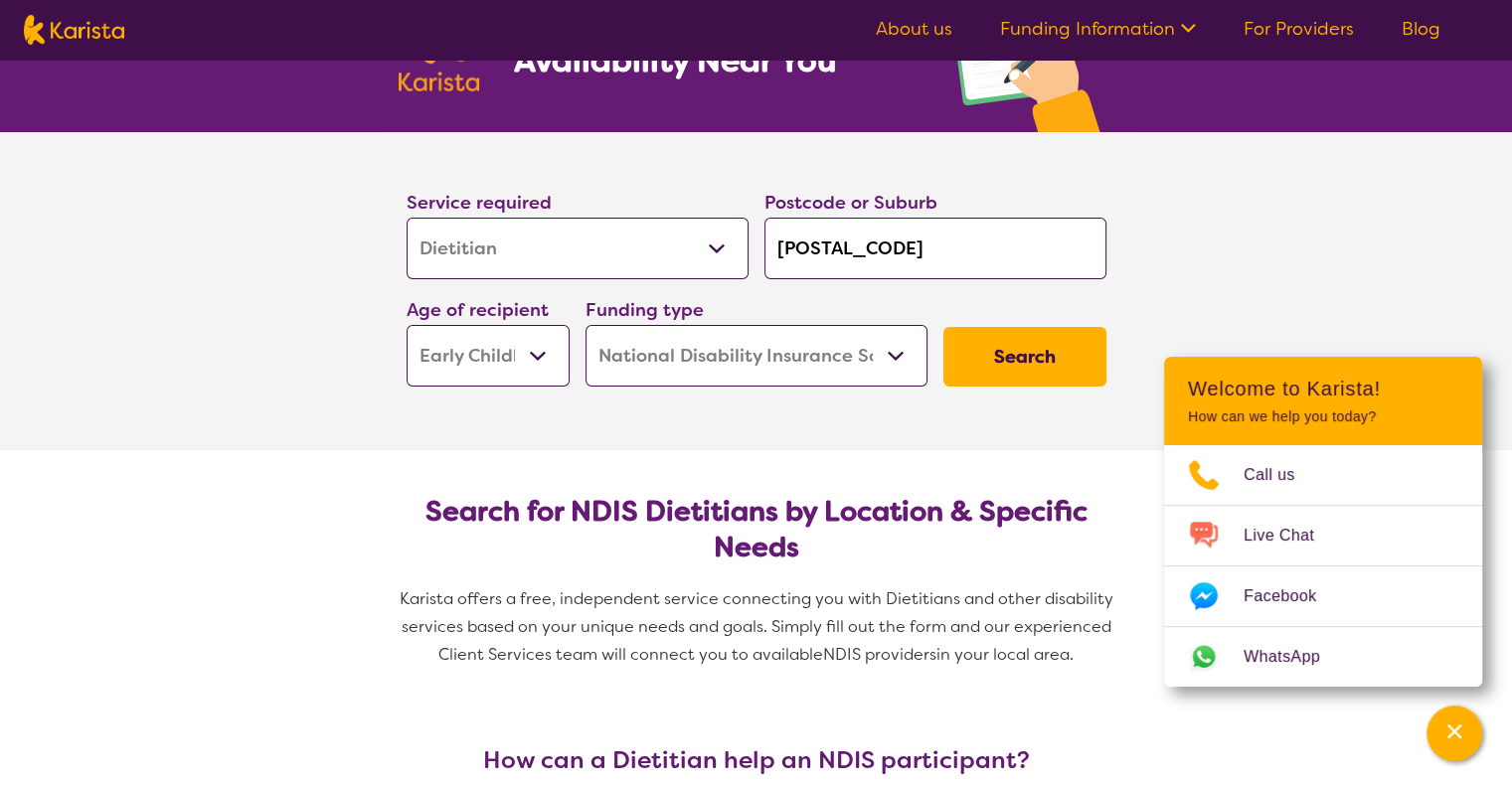 click on "Early Childhood - 0 to 9 Child - 10 to 11 Adolescent - 12 to 17 Adult - 18 to 64 Aged - 65+" at bounding box center (488, 356) 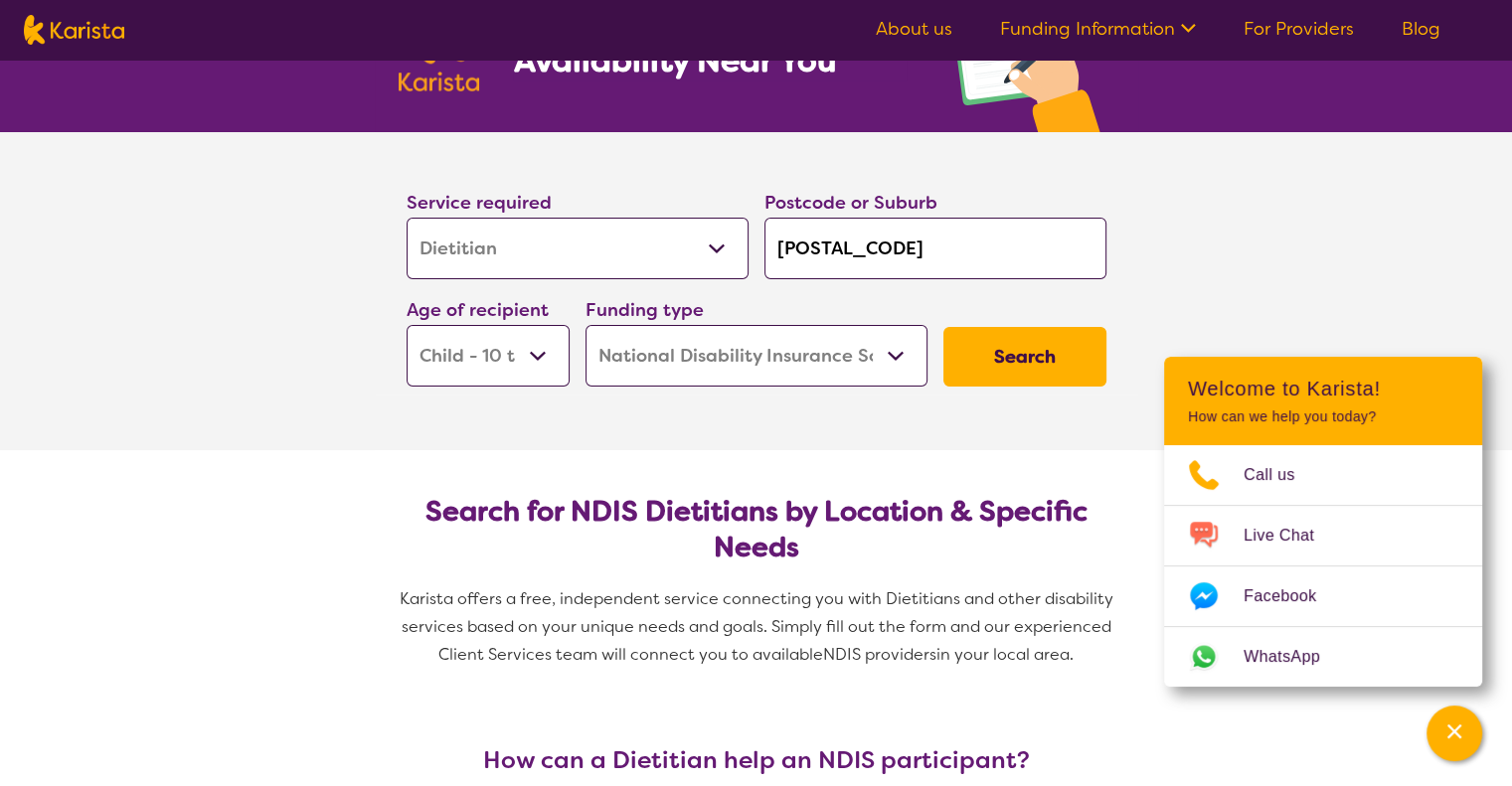 click on "Early Childhood - 0 to 9 Child - 10 to 11 Adolescent - 12 to 17 Adult - 18 to 64 Aged - 65+" at bounding box center (488, 356) 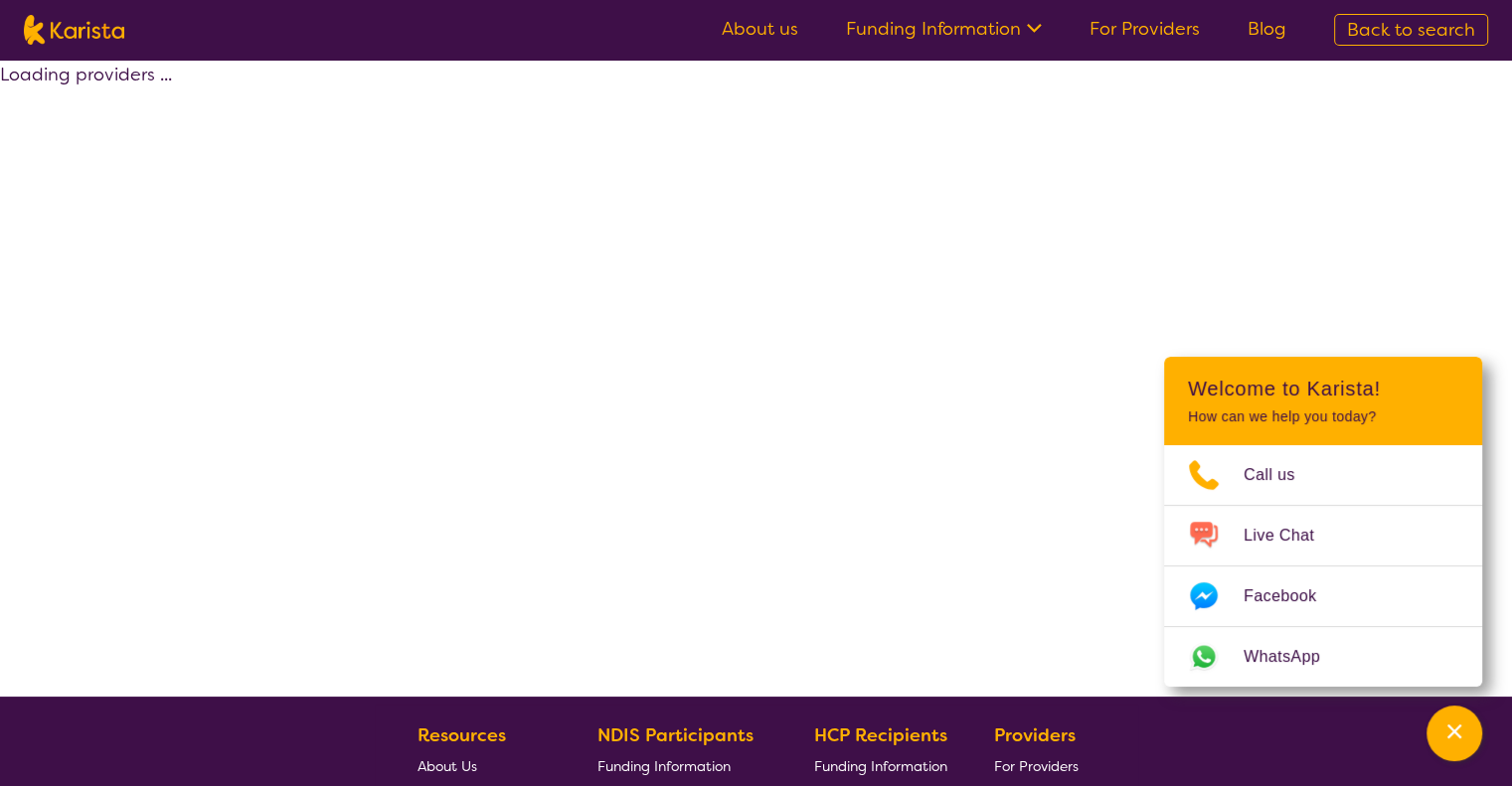 select on "by_score" 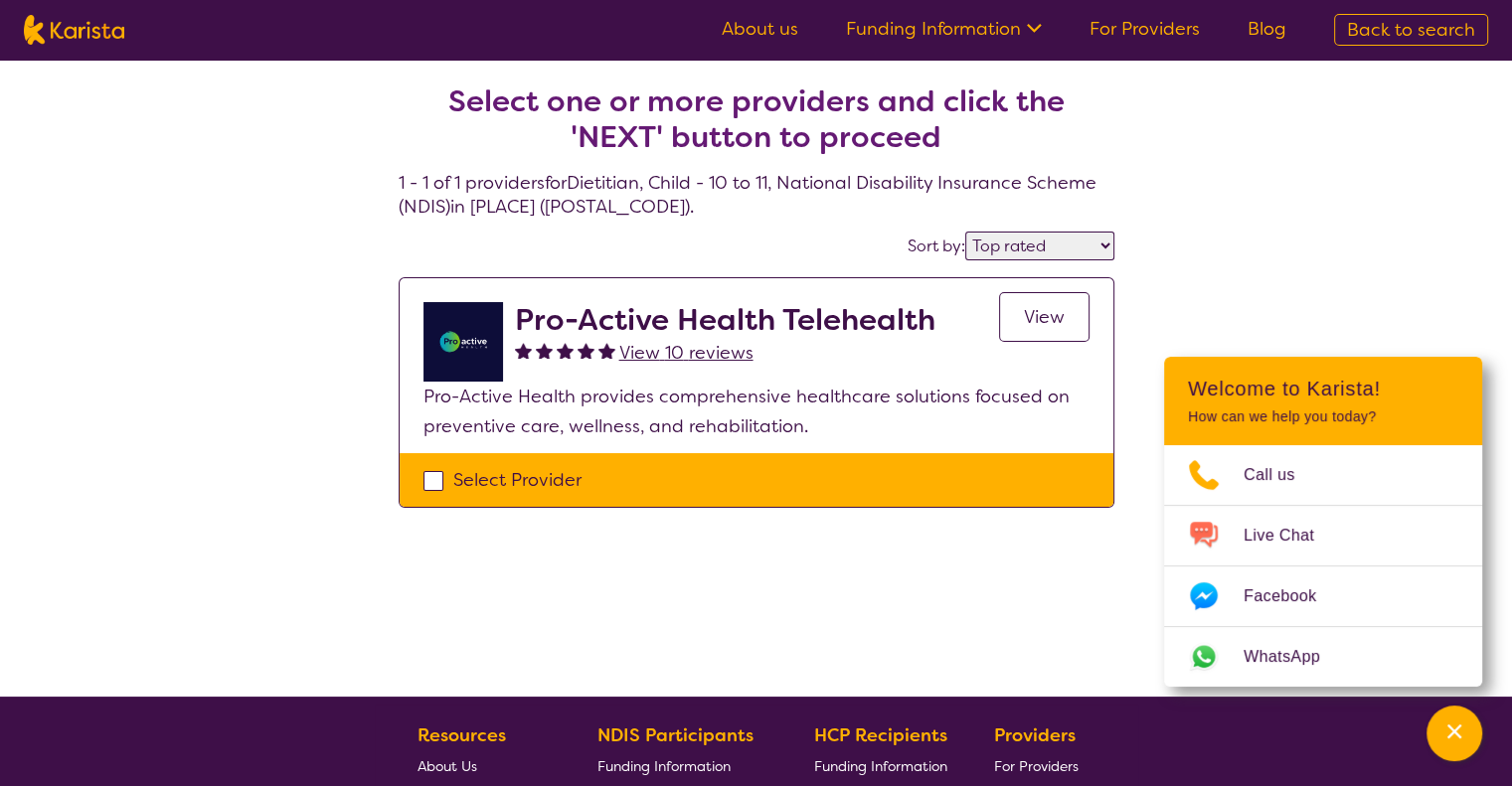 click on "View" at bounding box center [1044, 317] 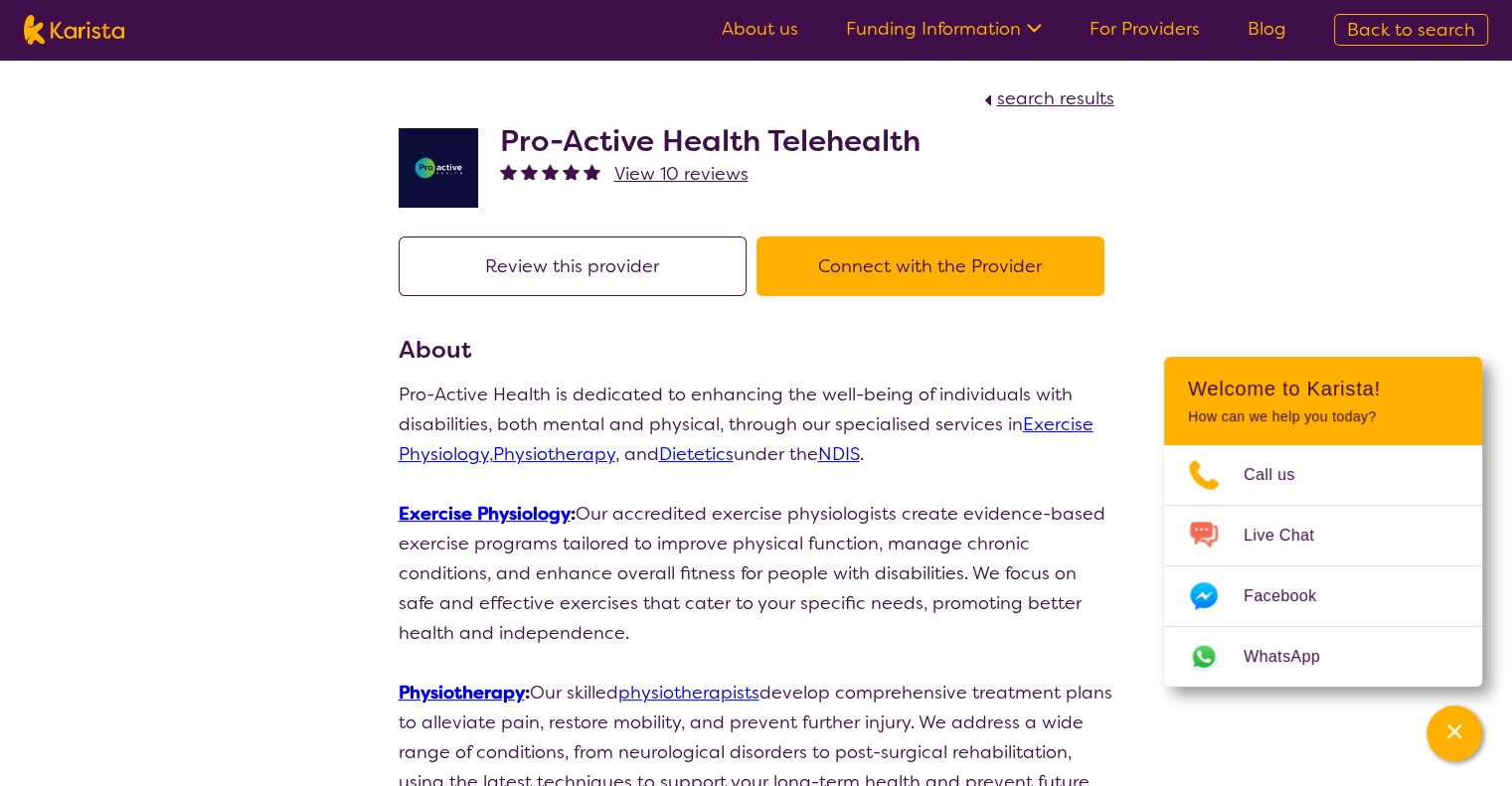 click on "Connect with the Provider" at bounding box center [930, 266] 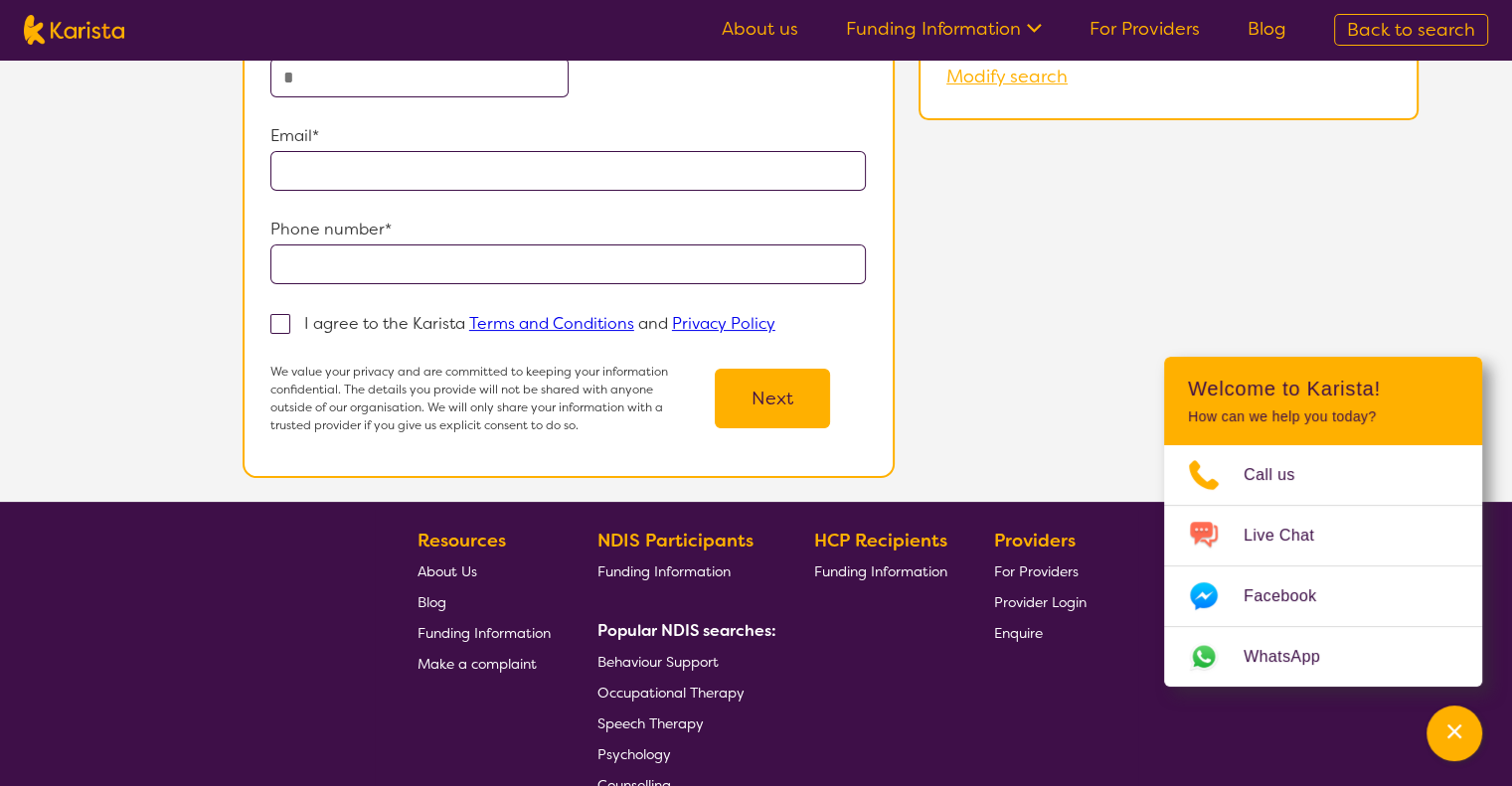 scroll, scrollTop: 0, scrollLeft: 0, axis: both 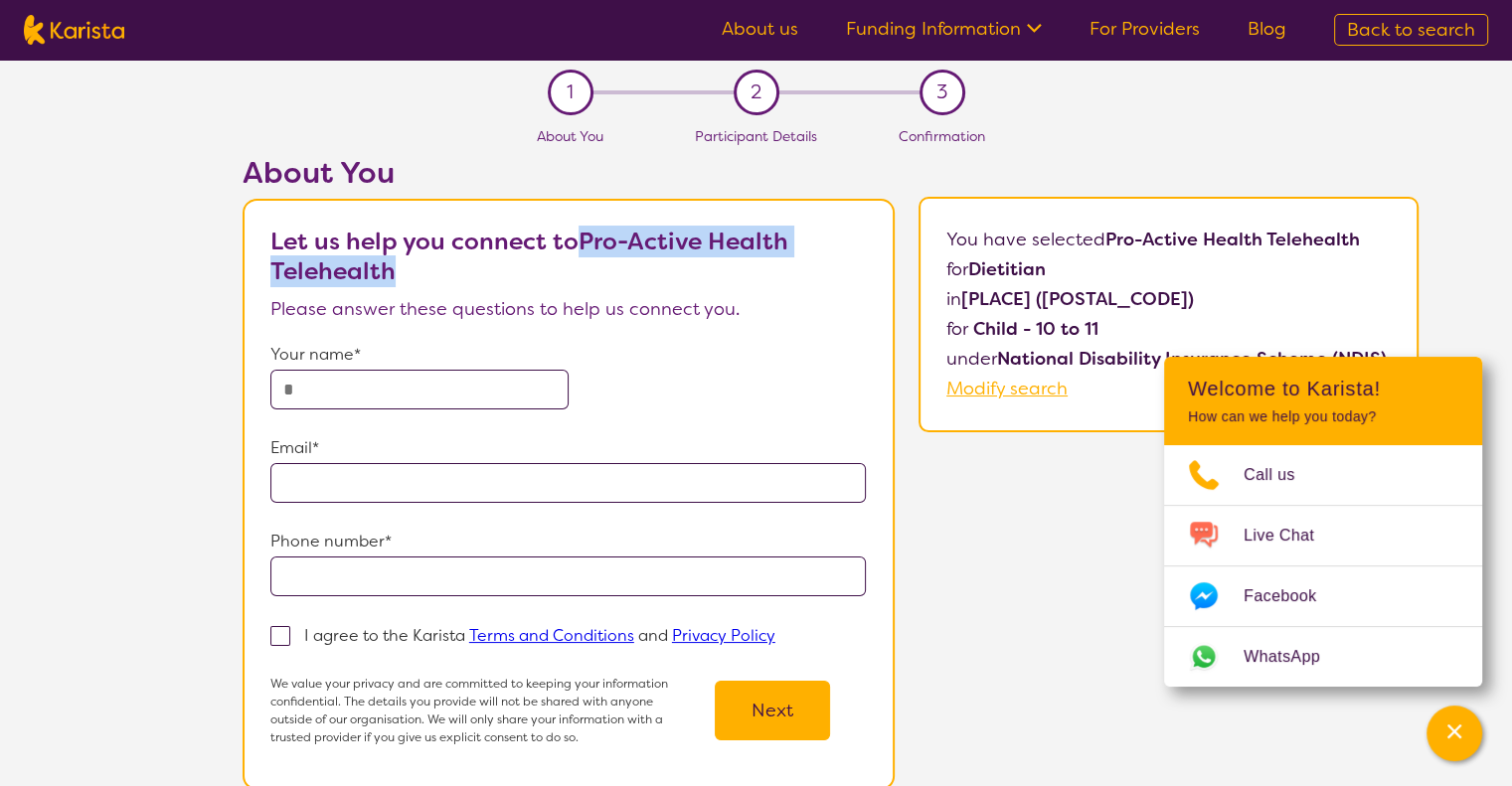 drag, startPoint x: 586, startPoint y: 234, endPoint x: 779, endPoint y: 281, distance: 198.64038 